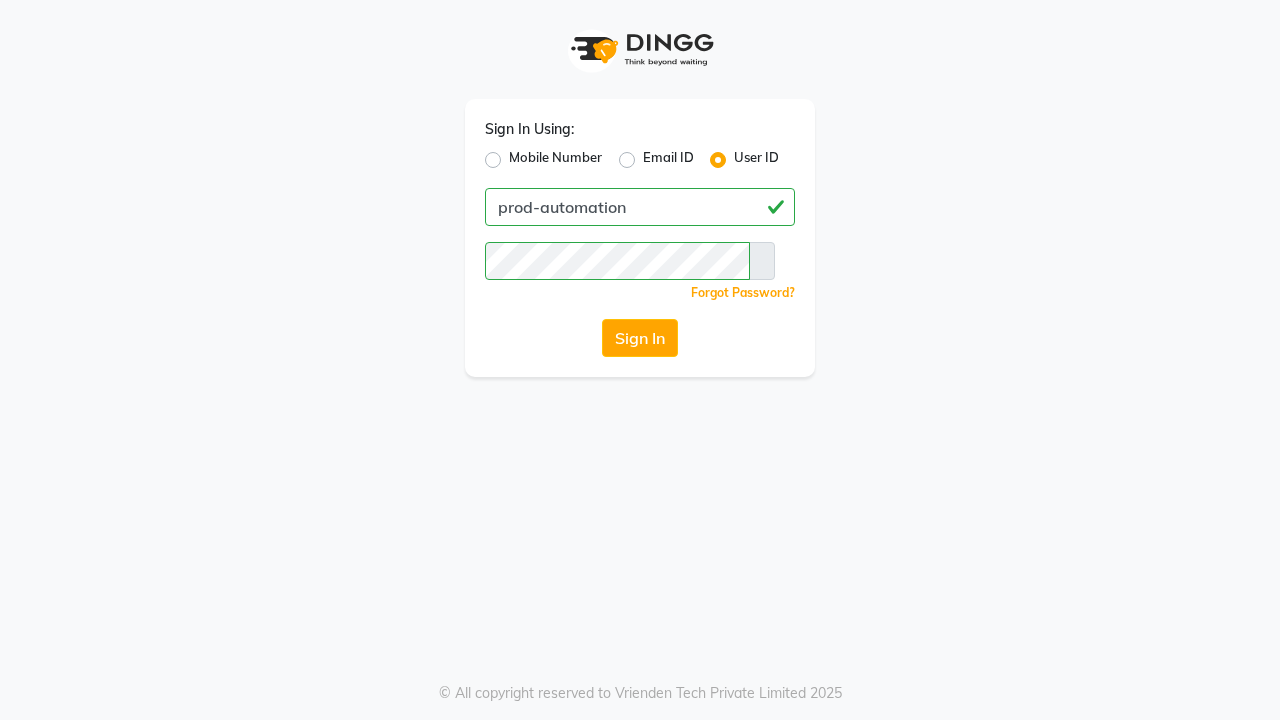 scroll, scrollTop: 0, scrollLeft: 0, axis: both 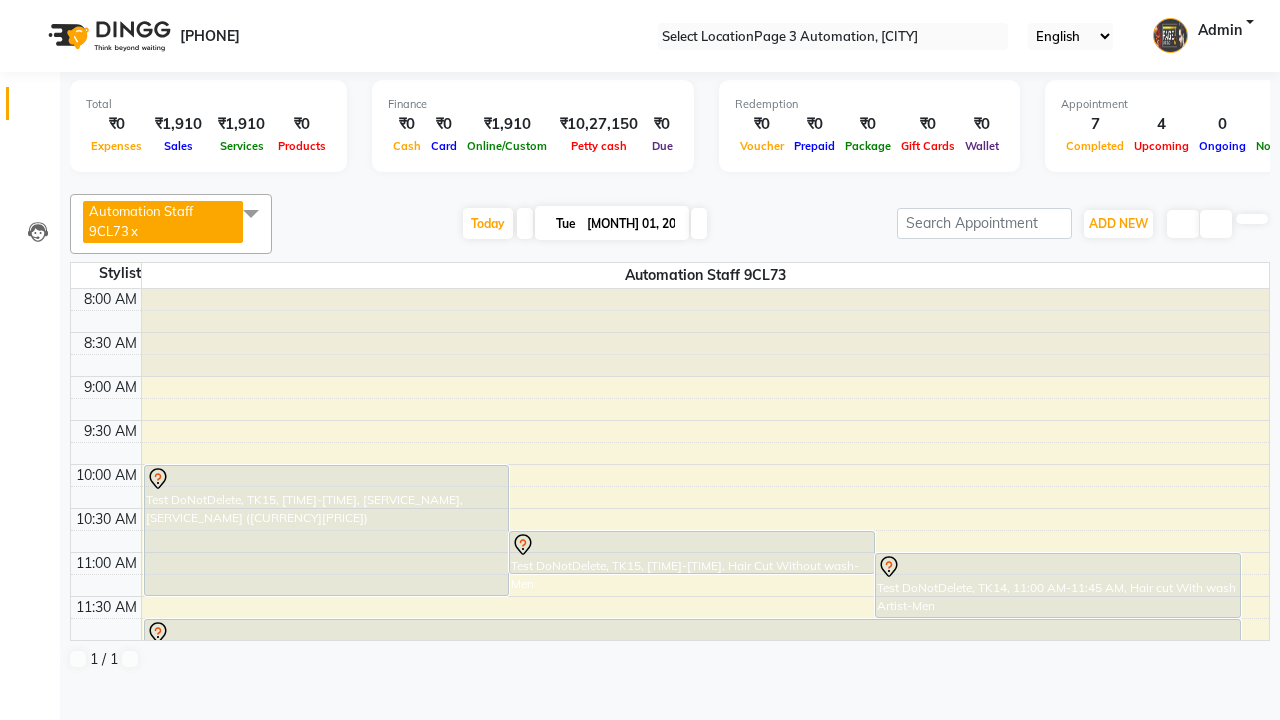 click at bounding box center (31, 8) 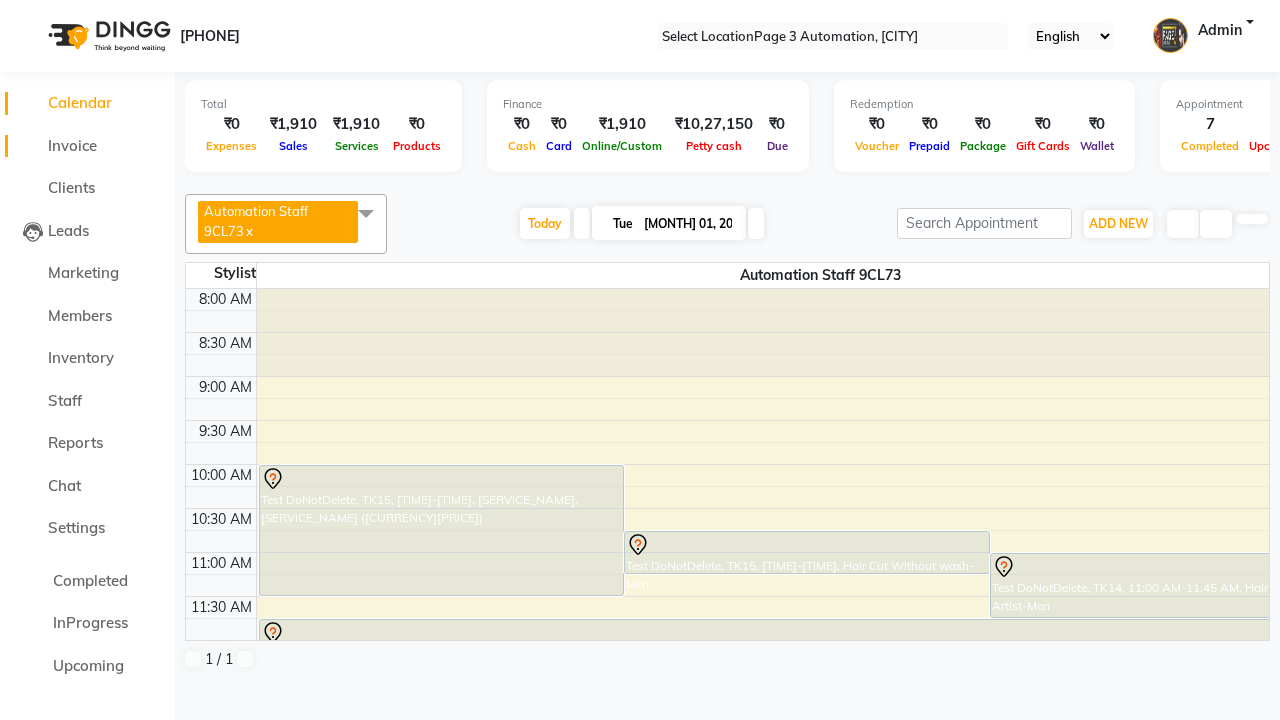 click on "Invoice" at bounding box center (72, 145) 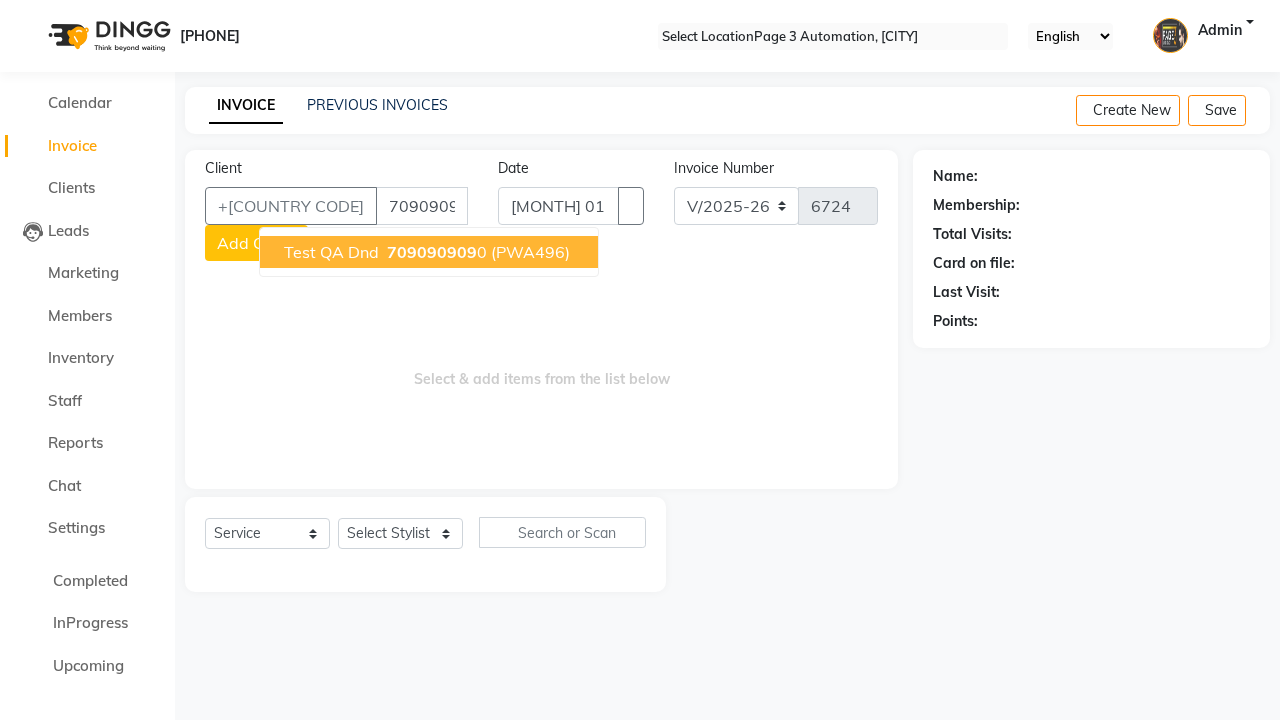 click on "709090909" at bounding box center [432, 252] 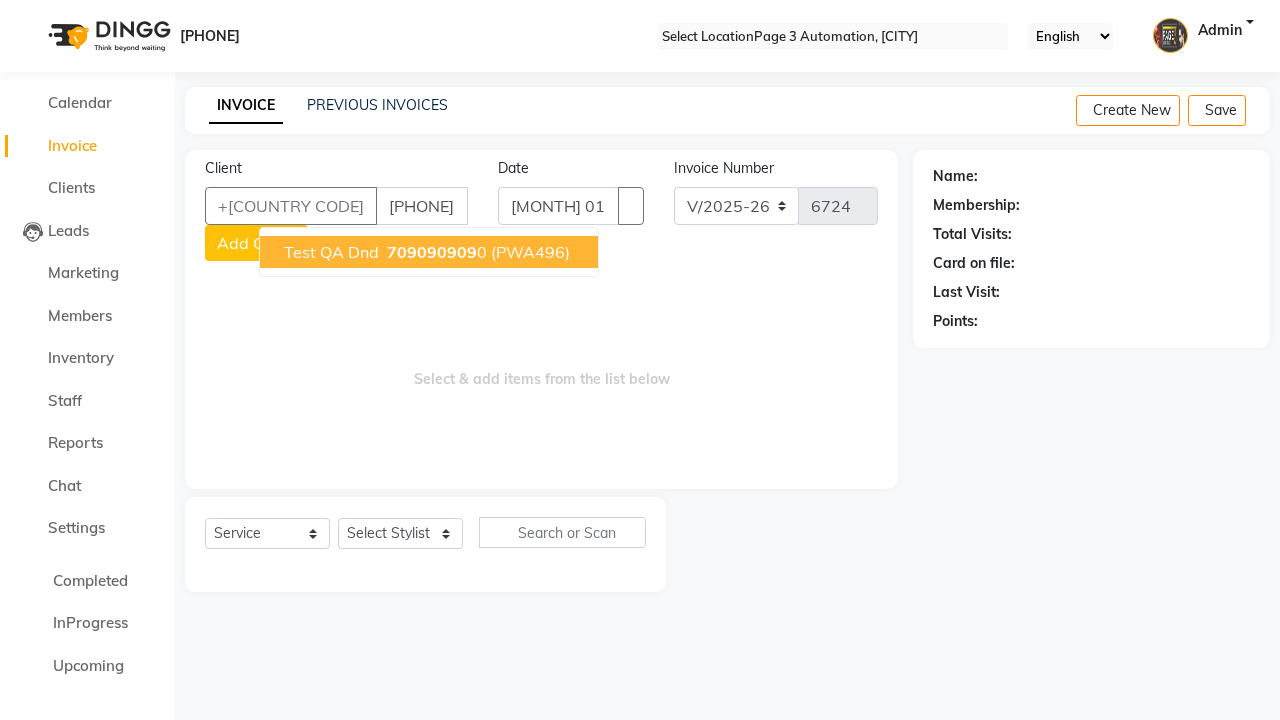 type on "[PHONE]" 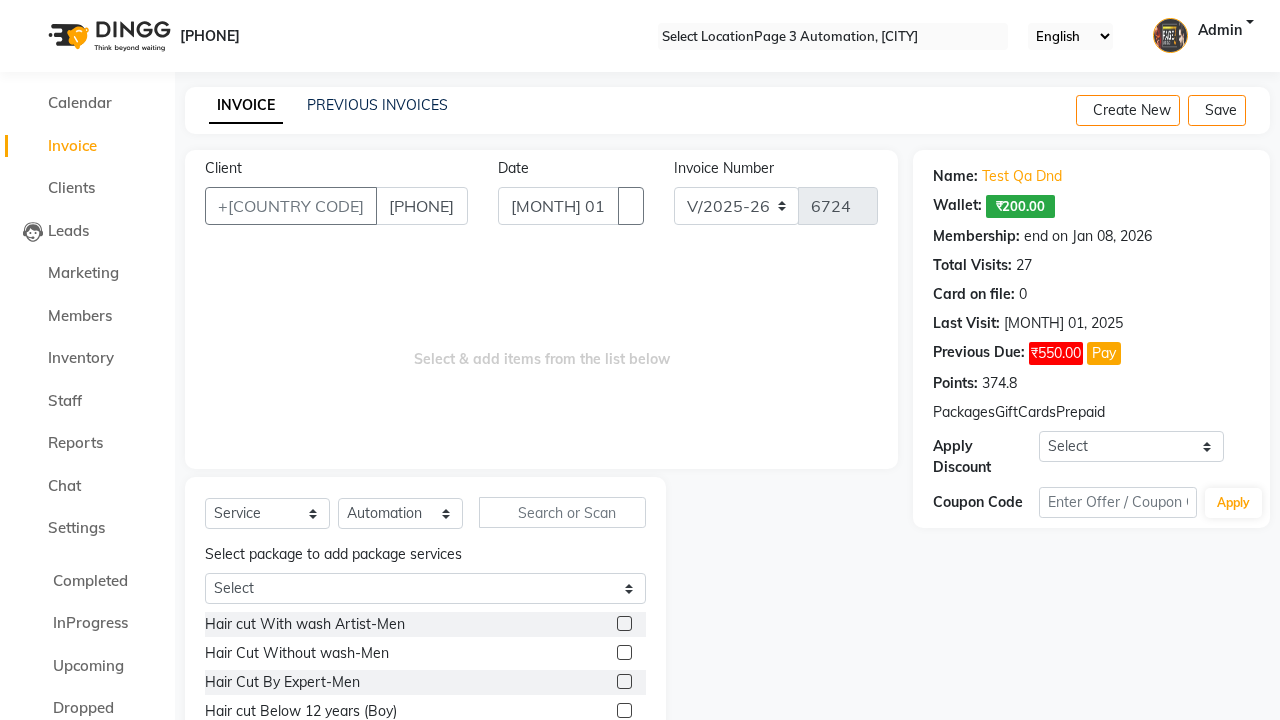 click at bounding box center [624, 652] 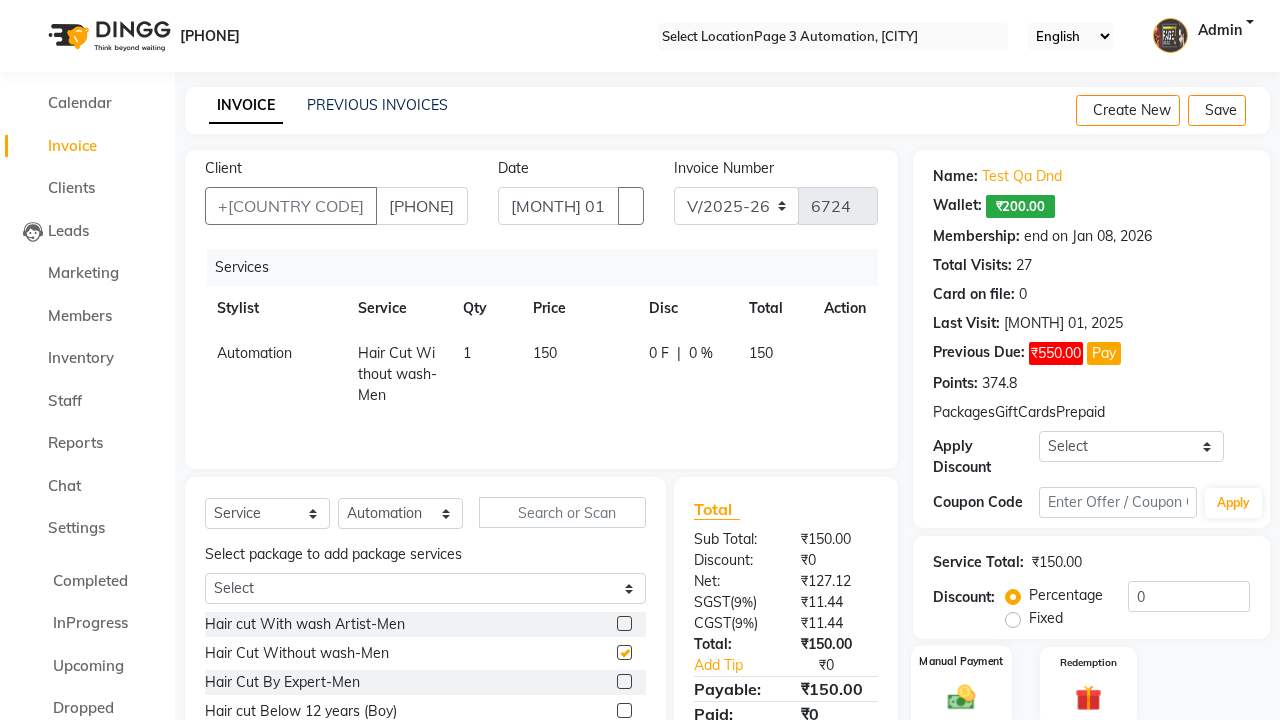 click at bounding box center [962, 696] 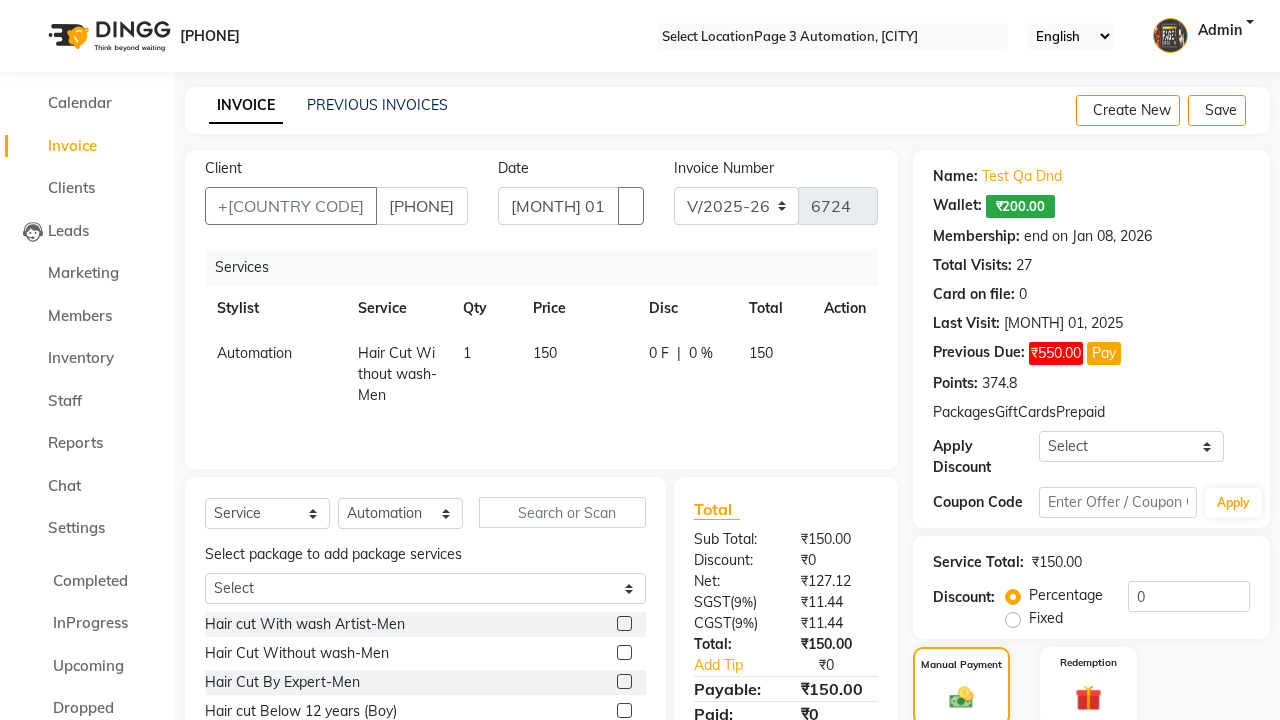 click on "PhonePe" at bounding box center (1086, 753) 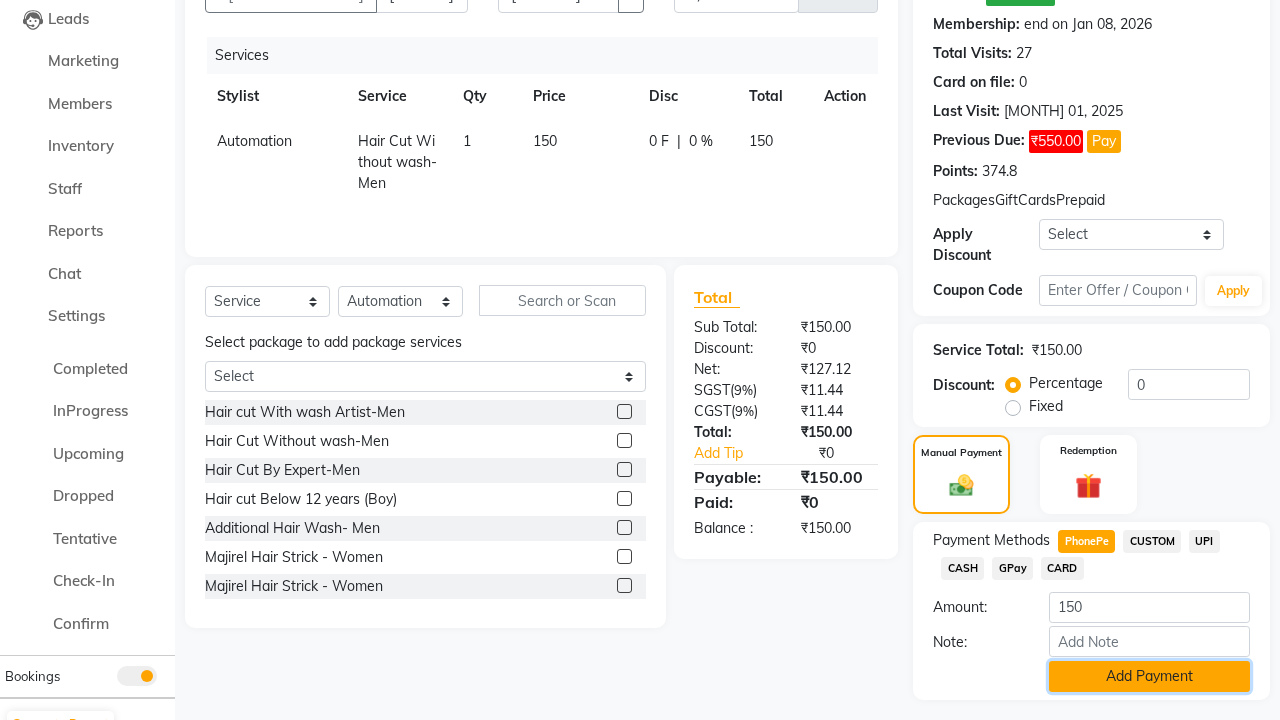 click on "Add Payment" at bounding box center (1149, 676) 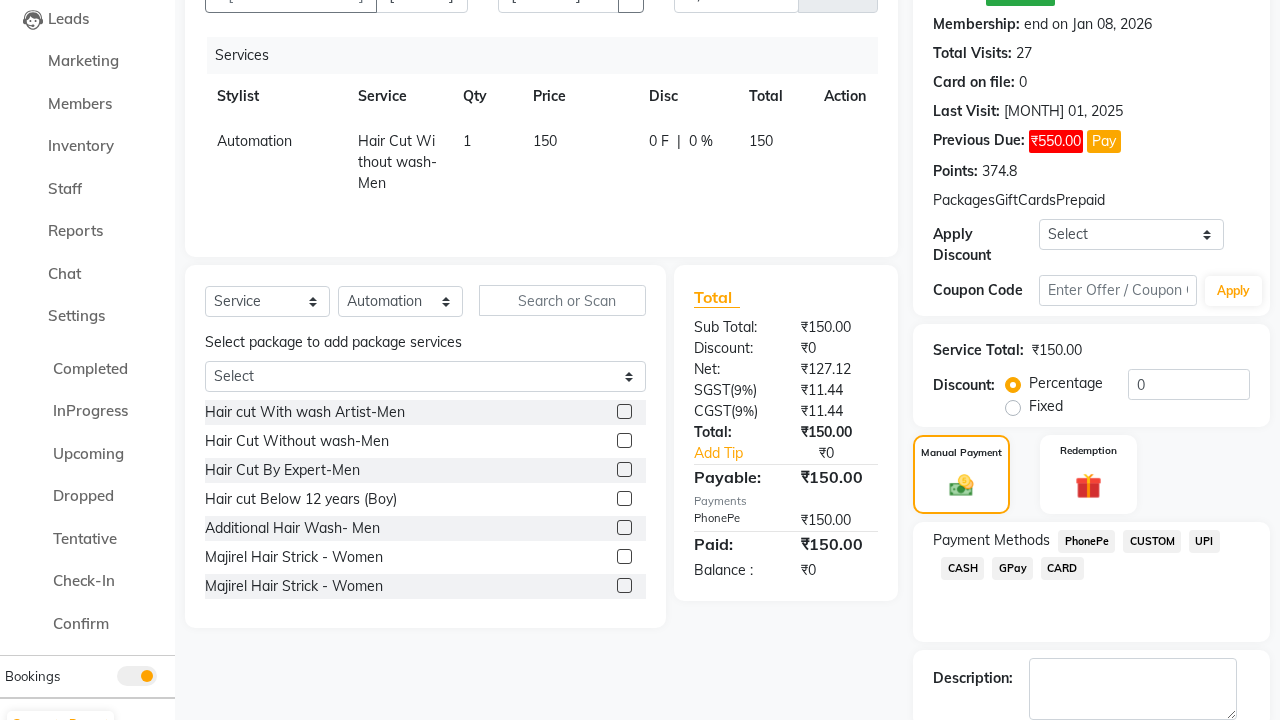 click at bounding box center (1032, 747) 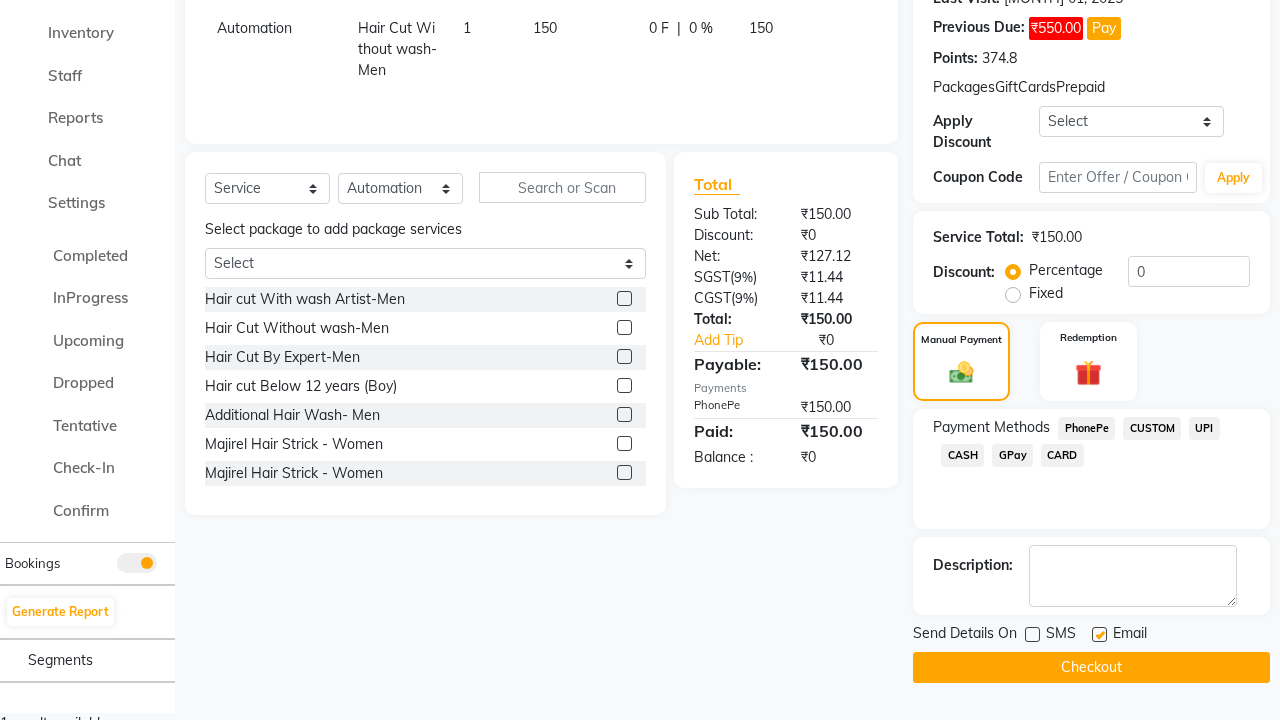 click at bounding box center (1099, 634) 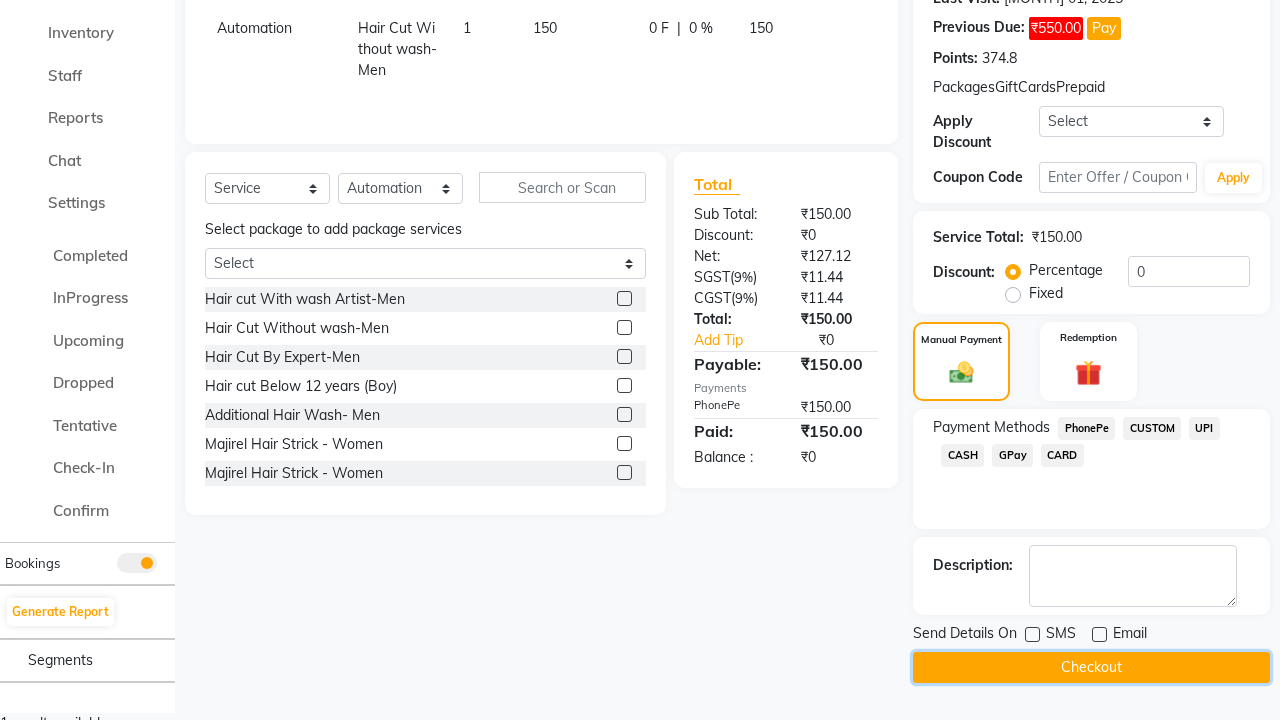 click on "Checkout" at bounding box center [1091, 667] 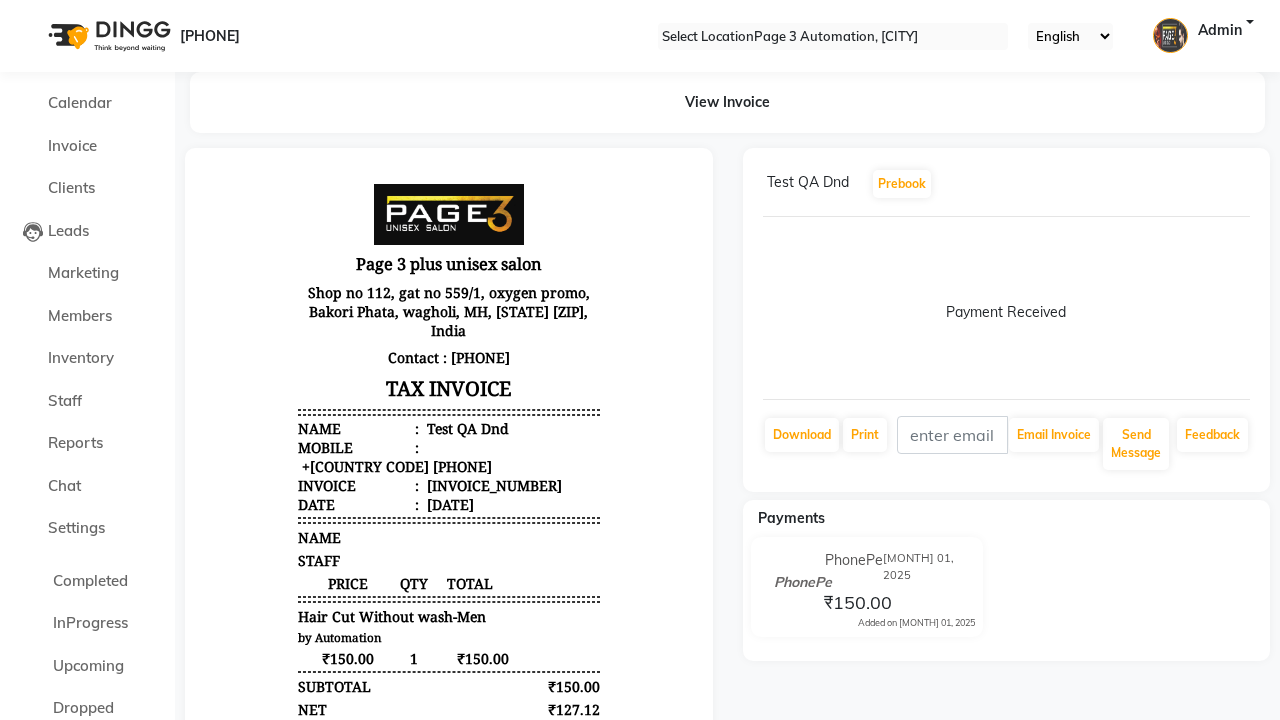 scroll, scrollTop: 0, scrollLeft: 0, axis: both 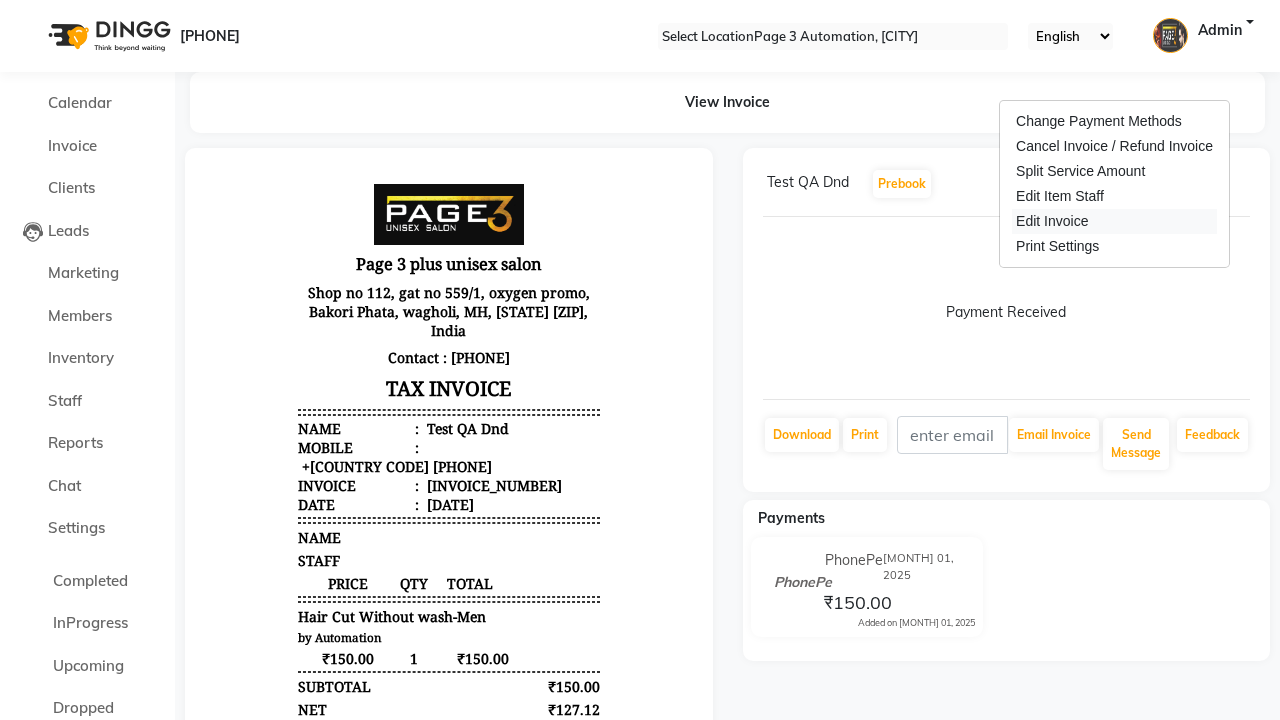 click on "Edit Invoice" at bounding box center (1114, 221) 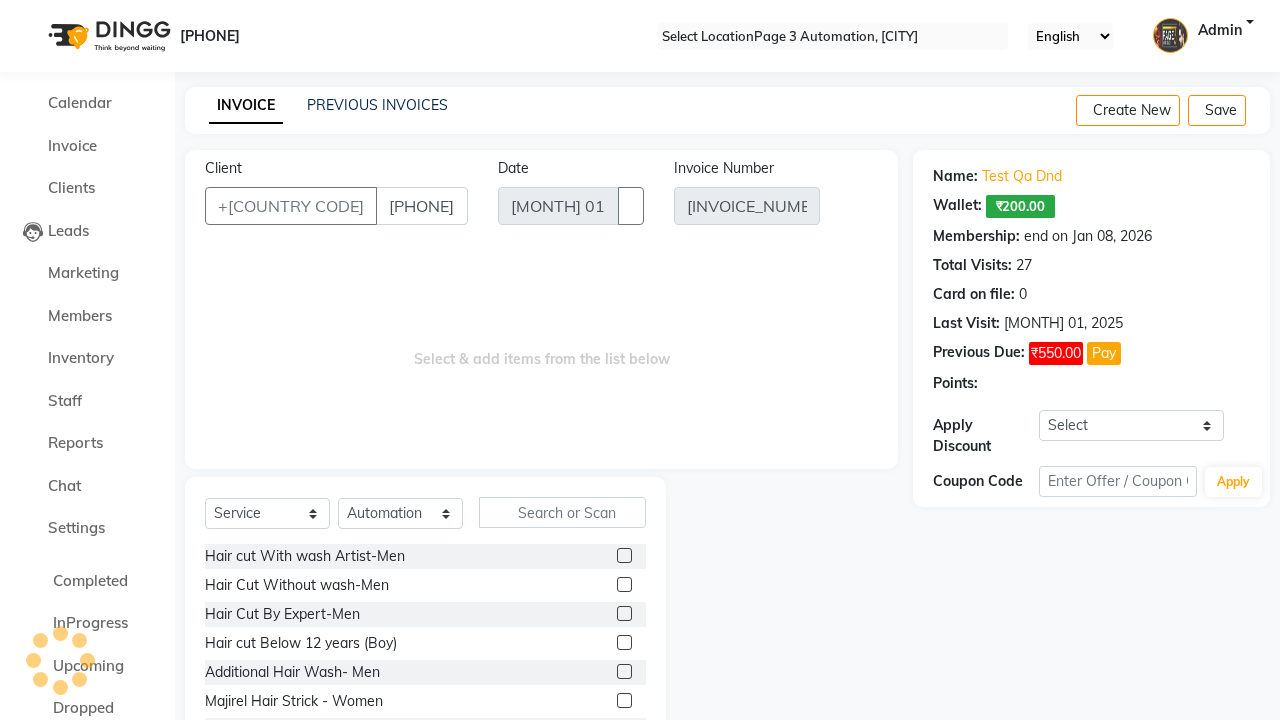 click at bounding box center [624, 584] 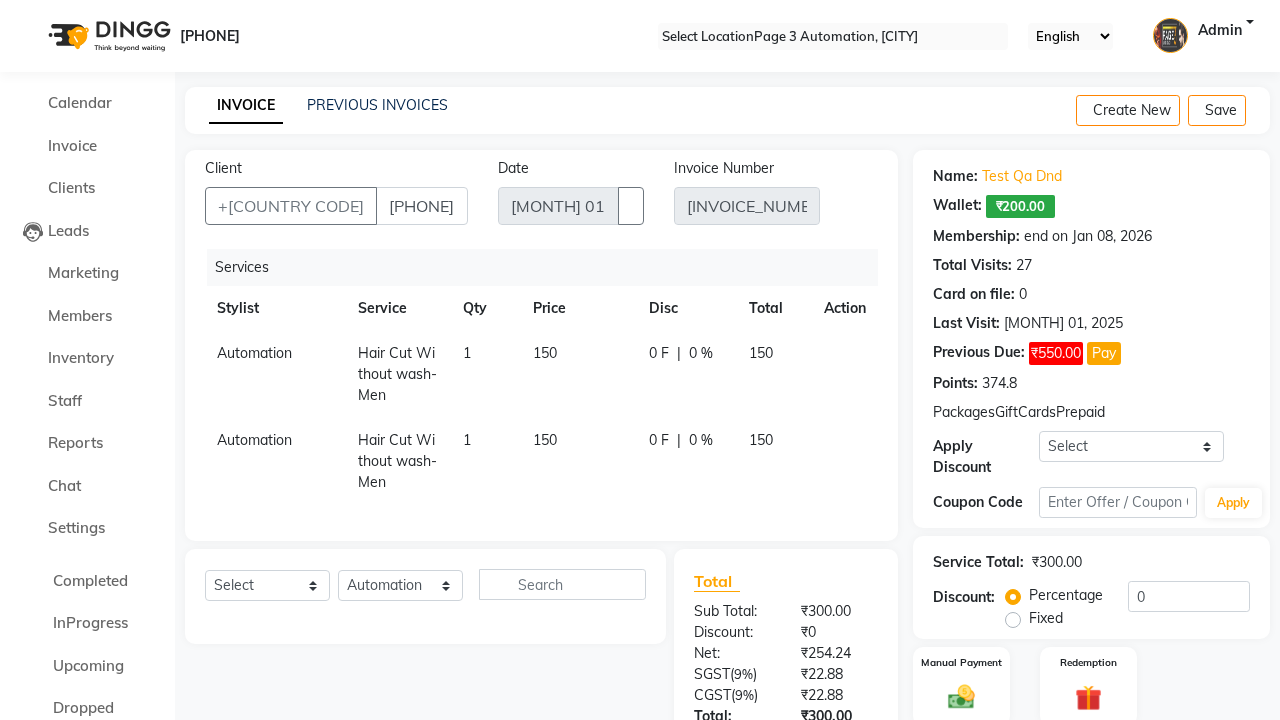click on "Update Invoice" at bounding box center (1181, 835) 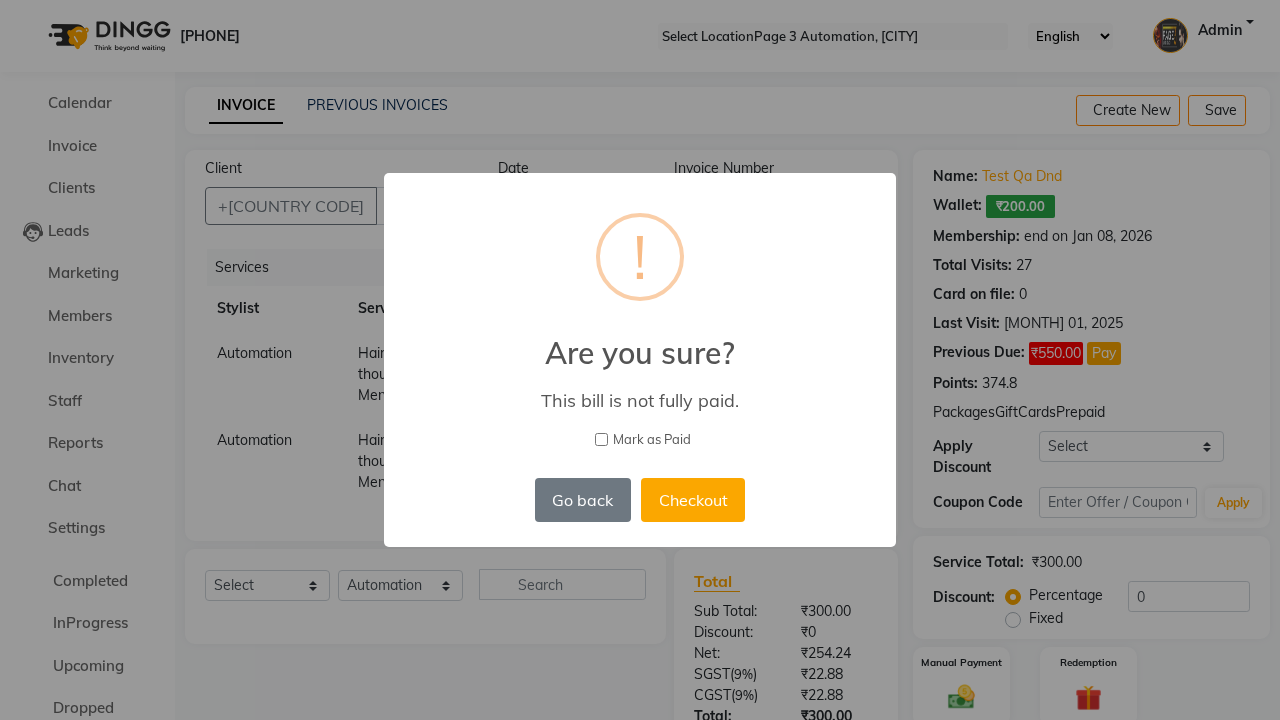 scroll, scrollTop: 194, scrollLeft: 0, axis: vertical 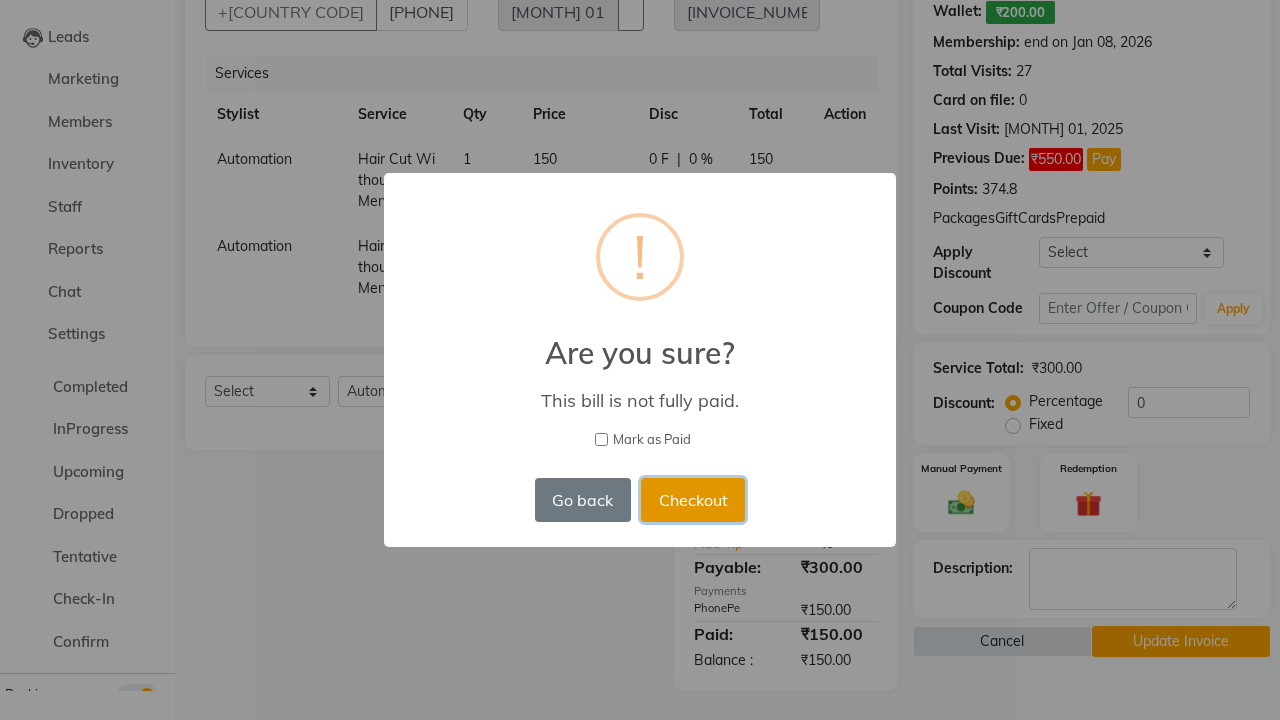 click on "Checkout" at bounding box center (693, 500) 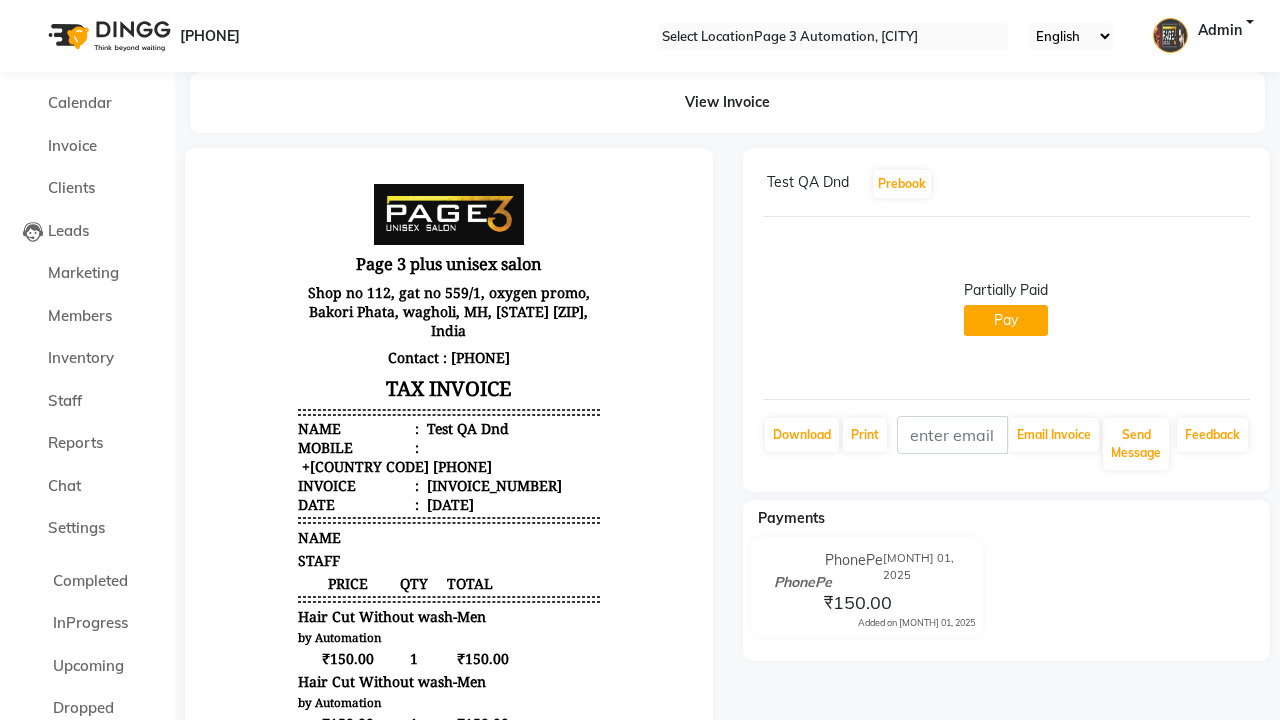 scroll, scrollTop: 0, scrollLeft: 0, axis: both 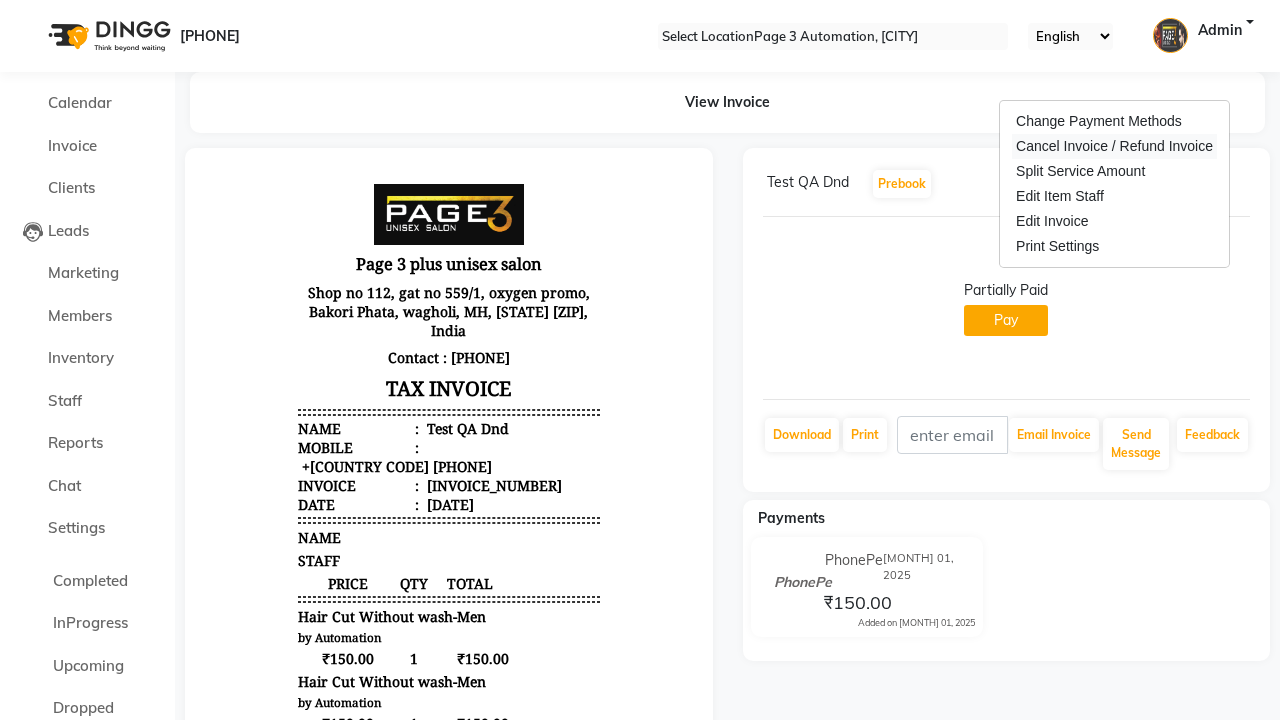click on "Cancel Invoice / Refund Invoice" at bounding box center (1114, 146) 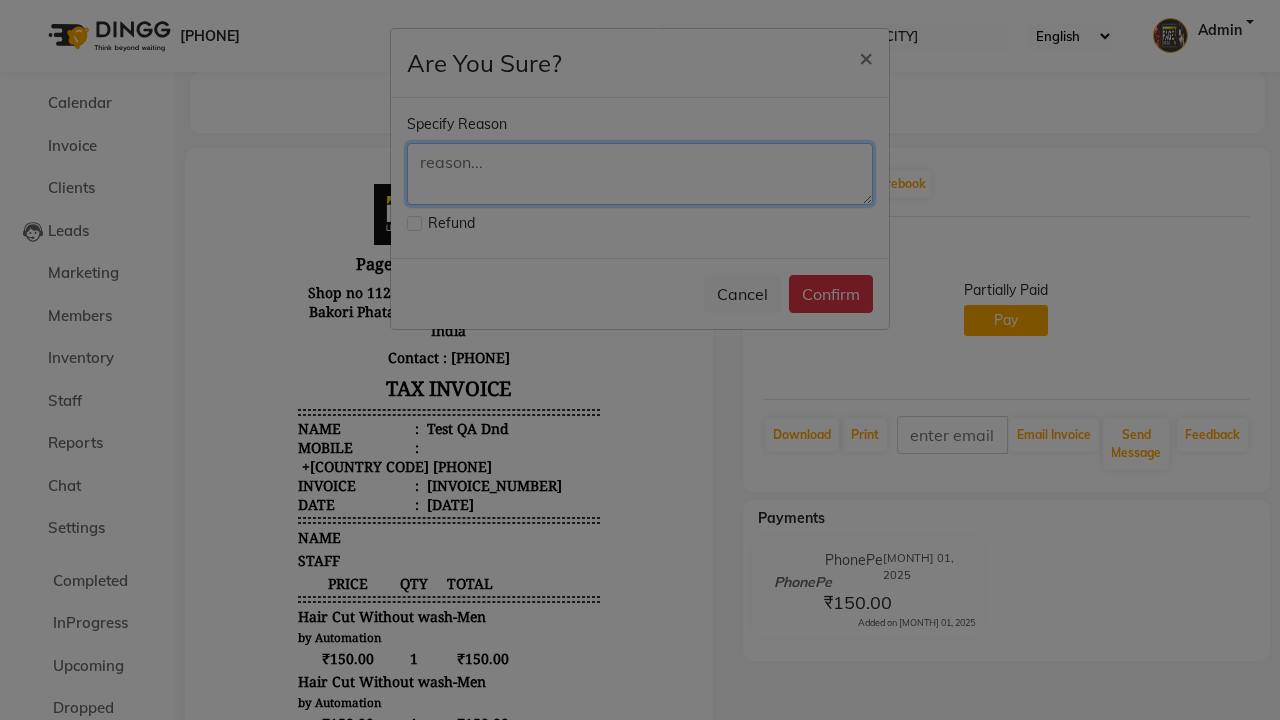 click at bounding box center (640, 174) 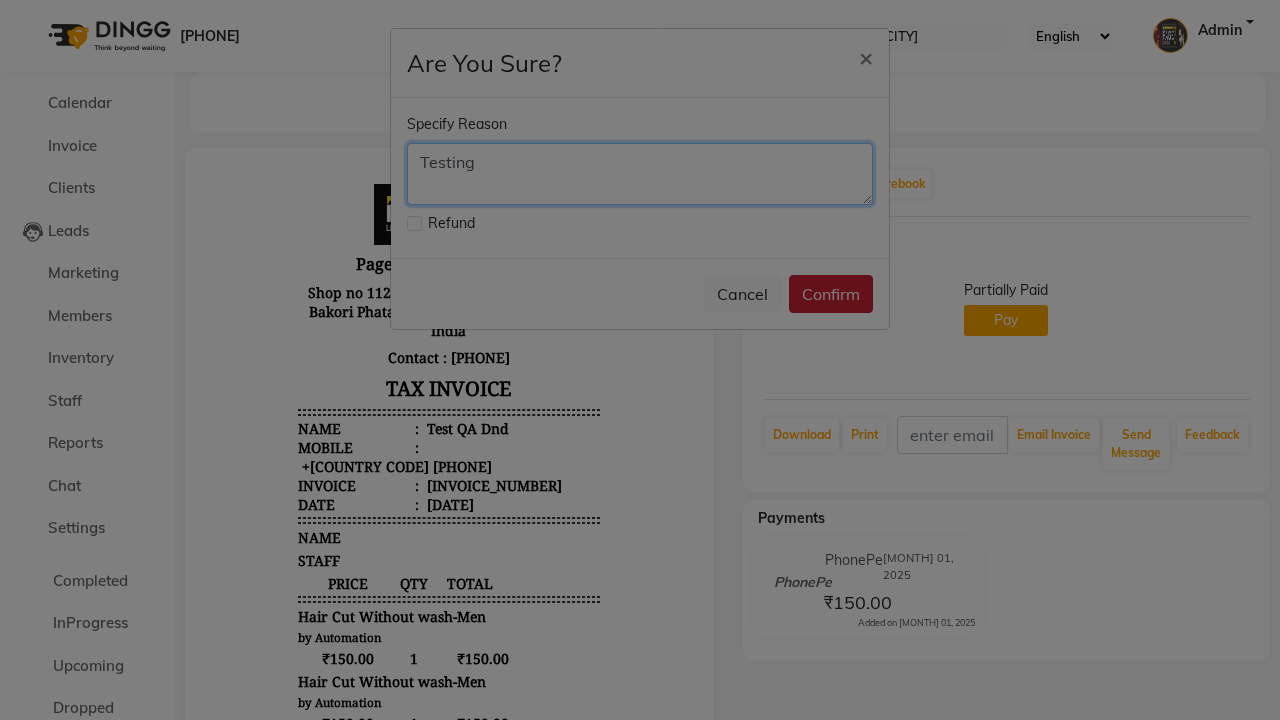 type on "Testing" 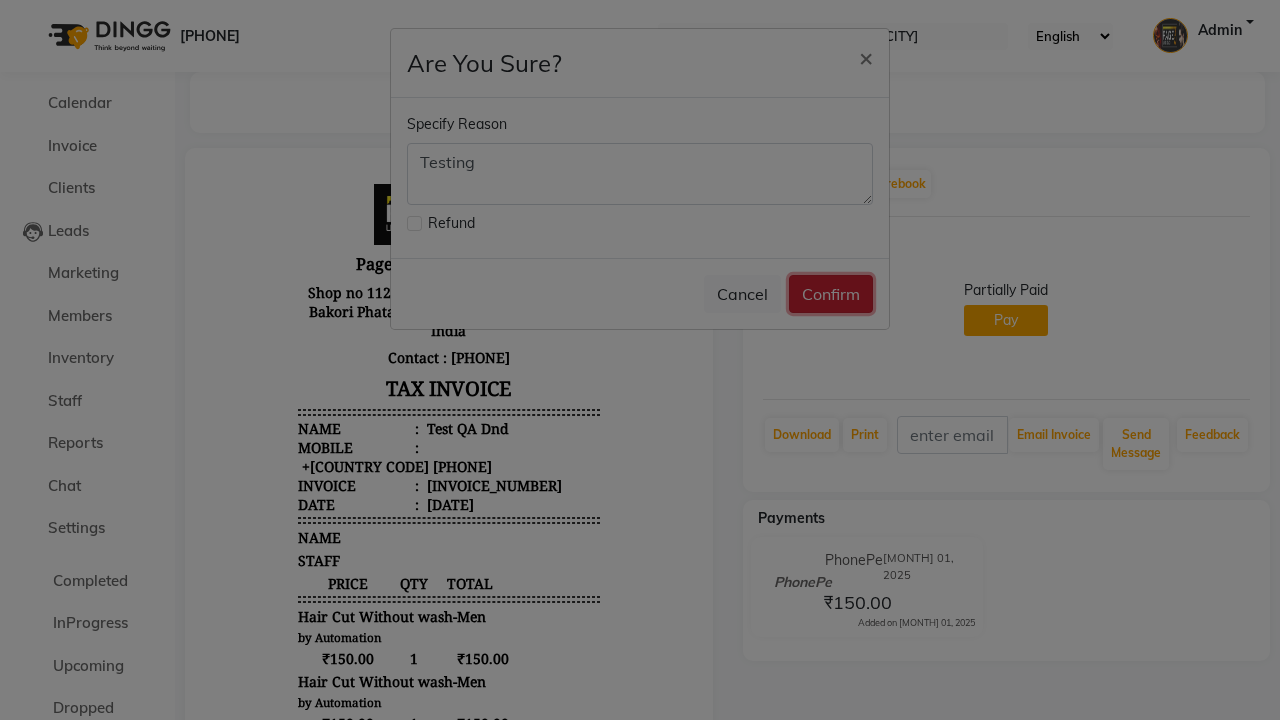 click on "Confirm" at bounding box center [831, 294] 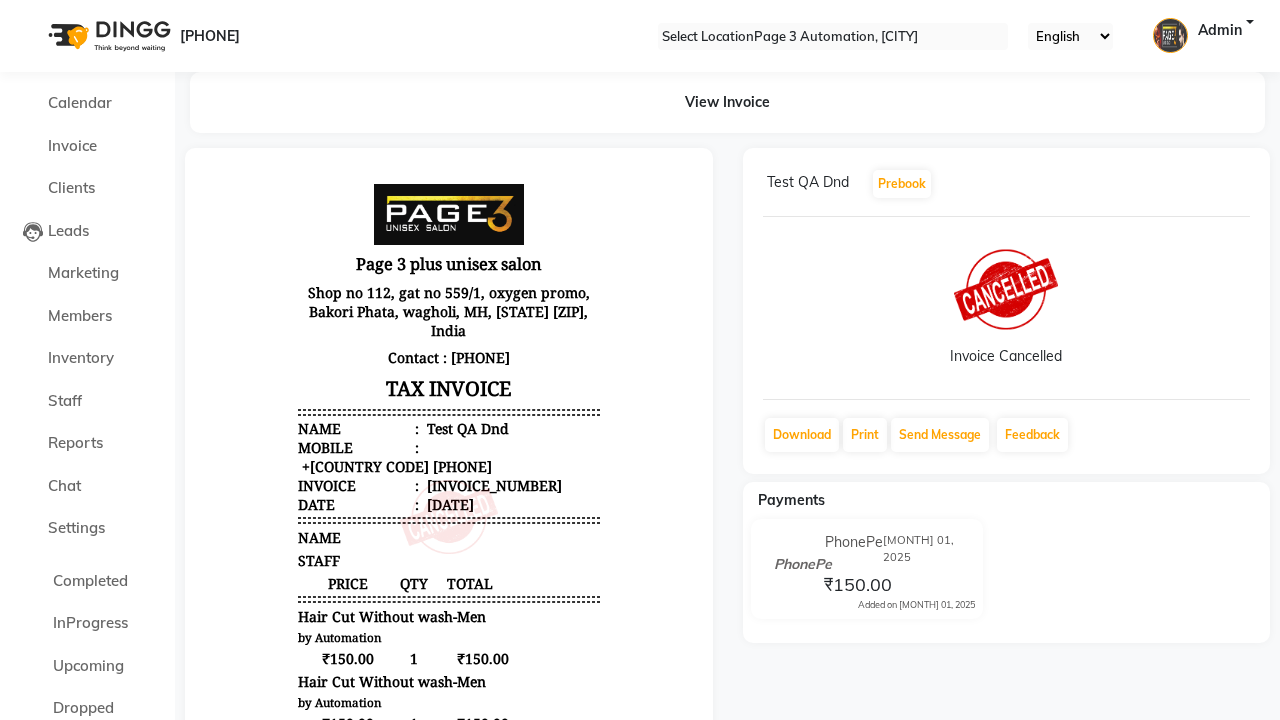 click on "Bill Cancelled Successfully." at bounding box center [640, 1013] 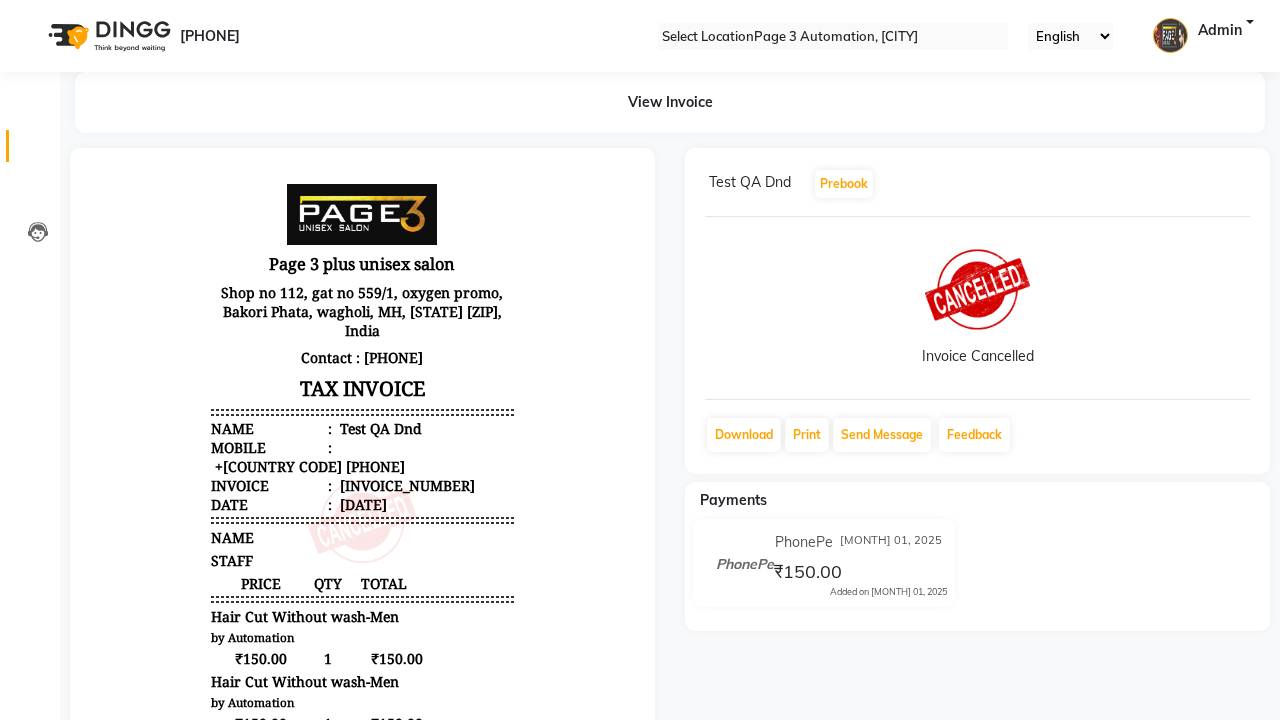 click at bounding box center (37, 151) 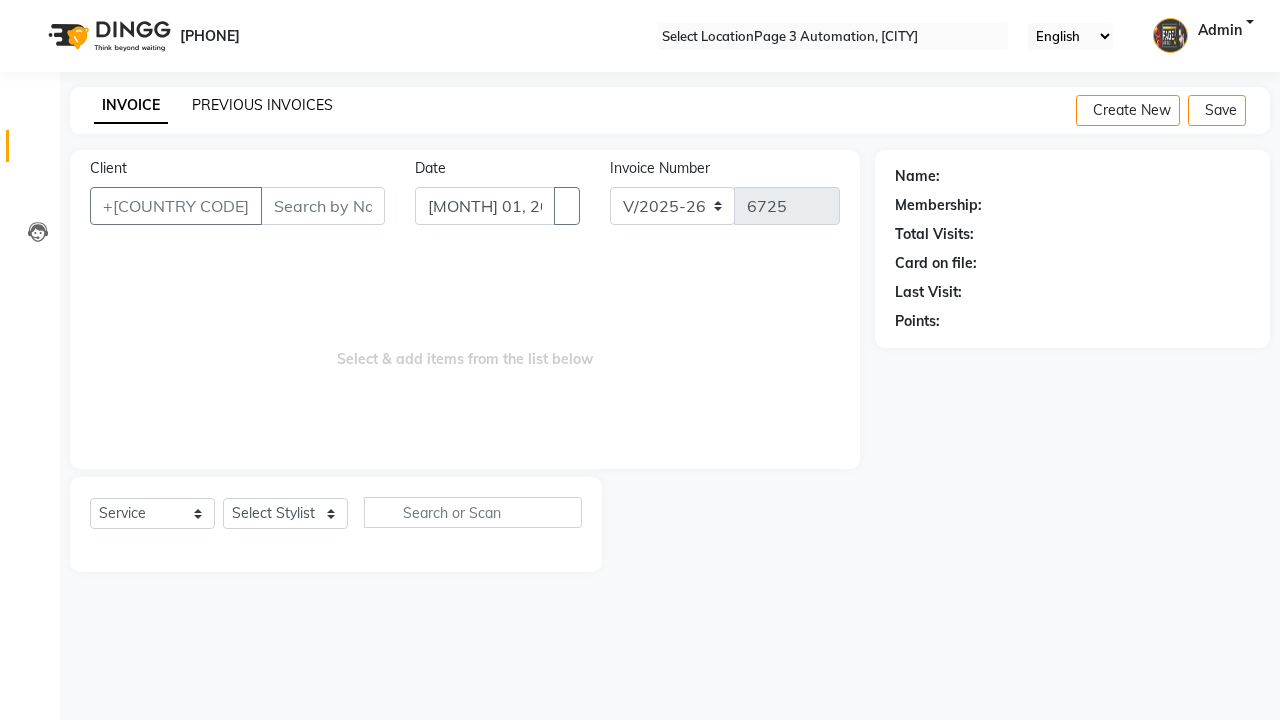 click on "PREVIOUS INVOICES" at bounding box center (262, 105) 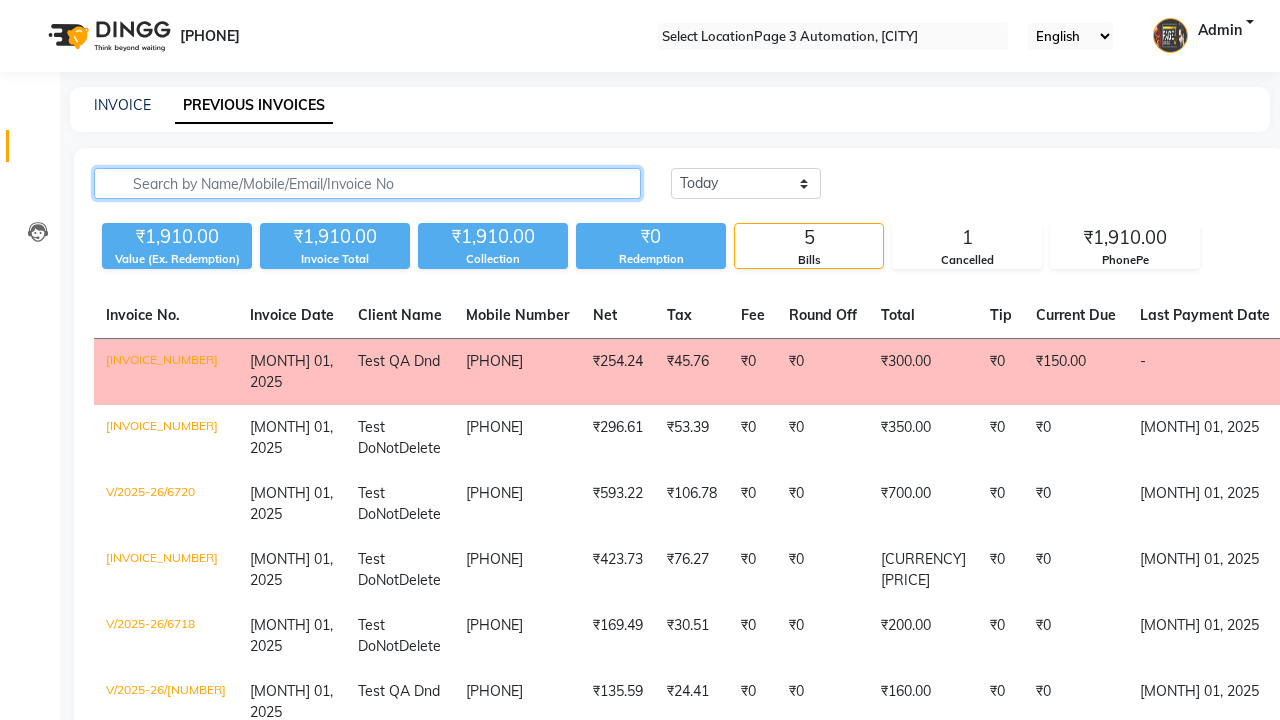 click at bounding box center (367, 183) 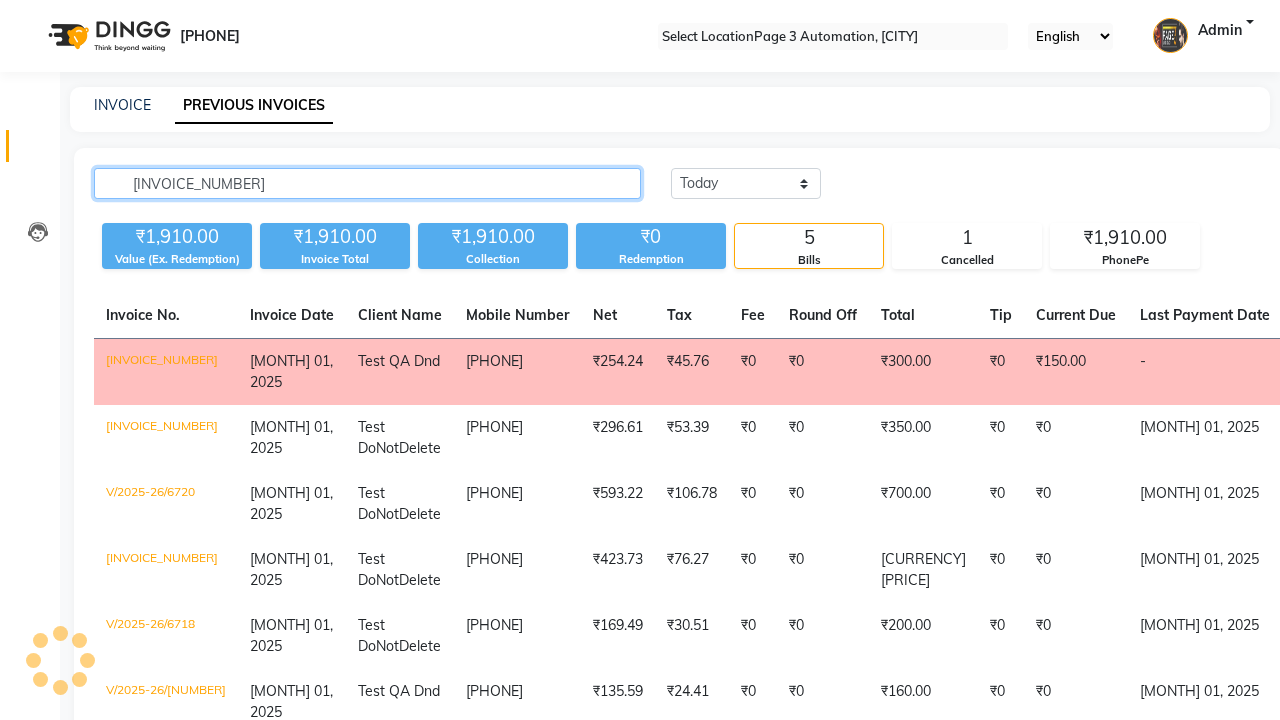 type on "[INVOICE_NUMBER]" 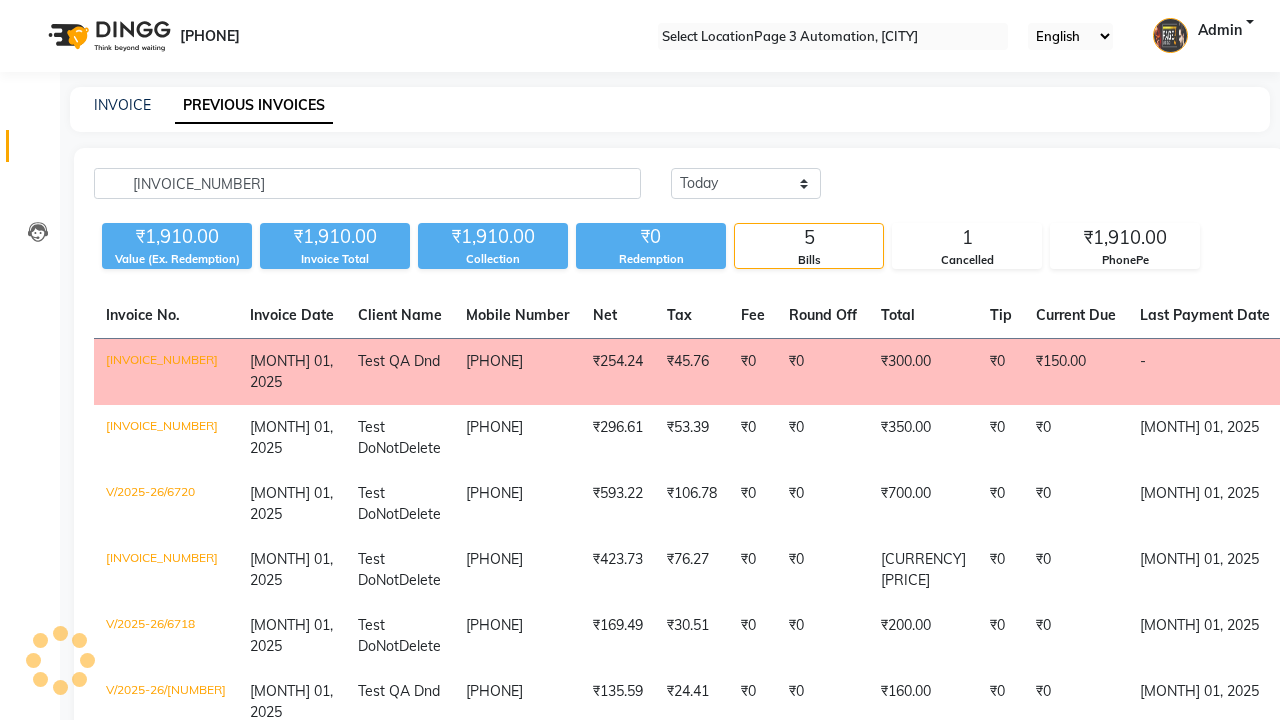 click on "Admin" at bounding box center (1220, 36) 